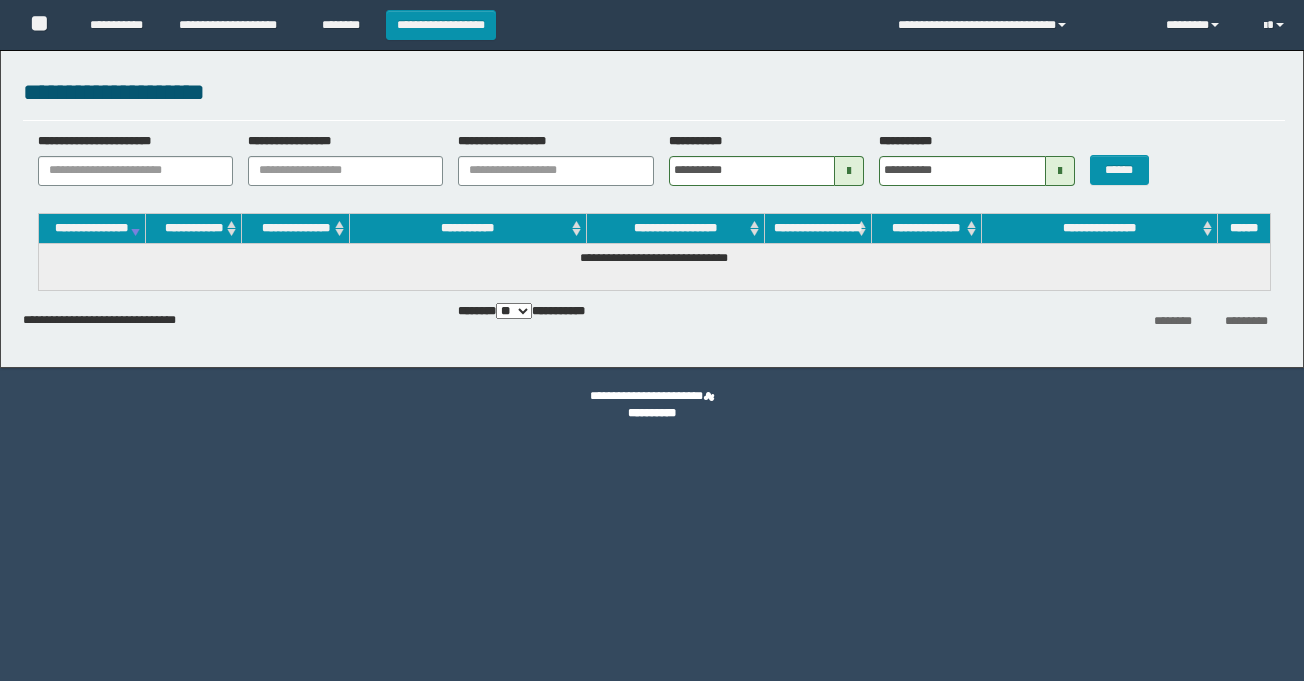 scroll, scrollTop: 0, scrollLeft: 0, axis: both 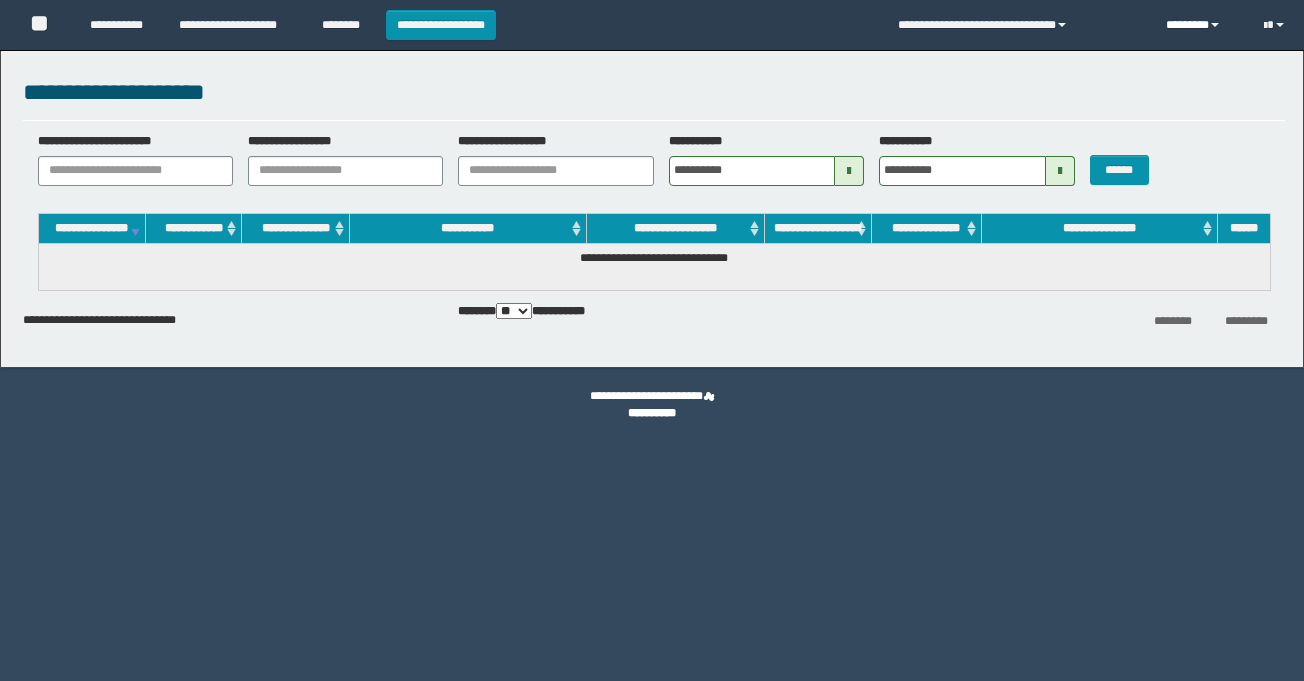 click on "********" at bounding box center [1200, 25] 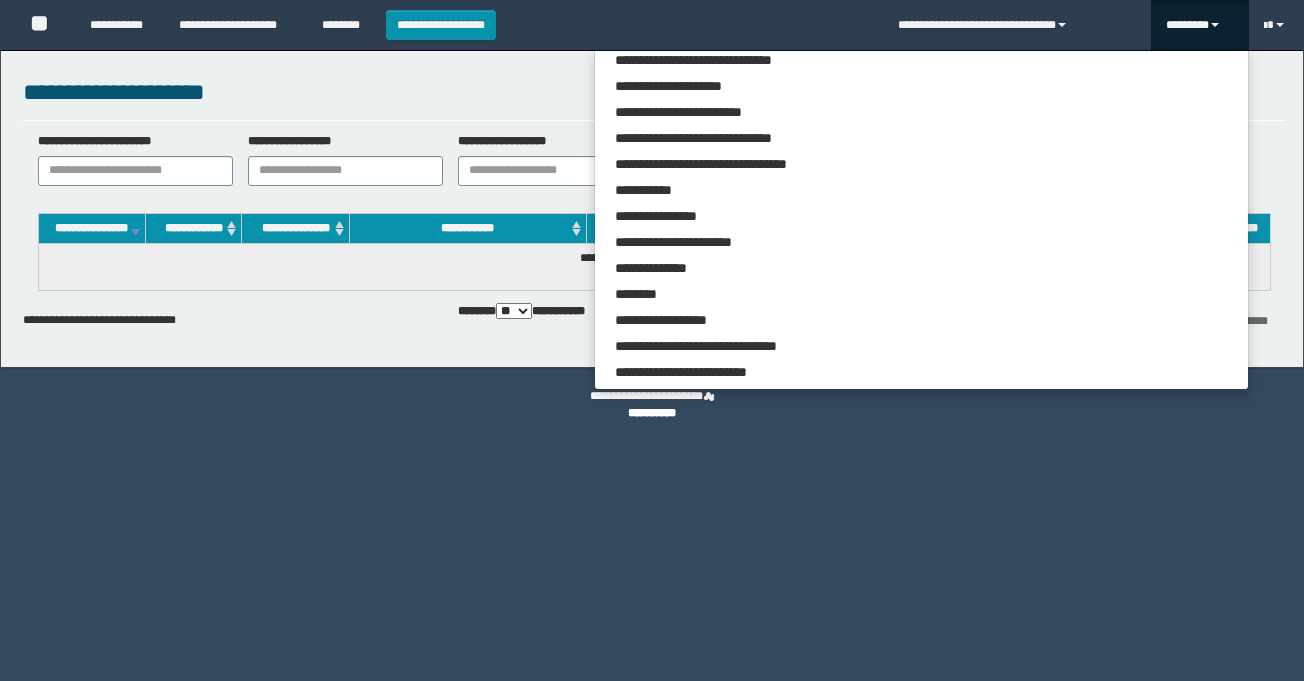 scroll, scrollTop: 400, scrollLeft: 0, axis: vertical 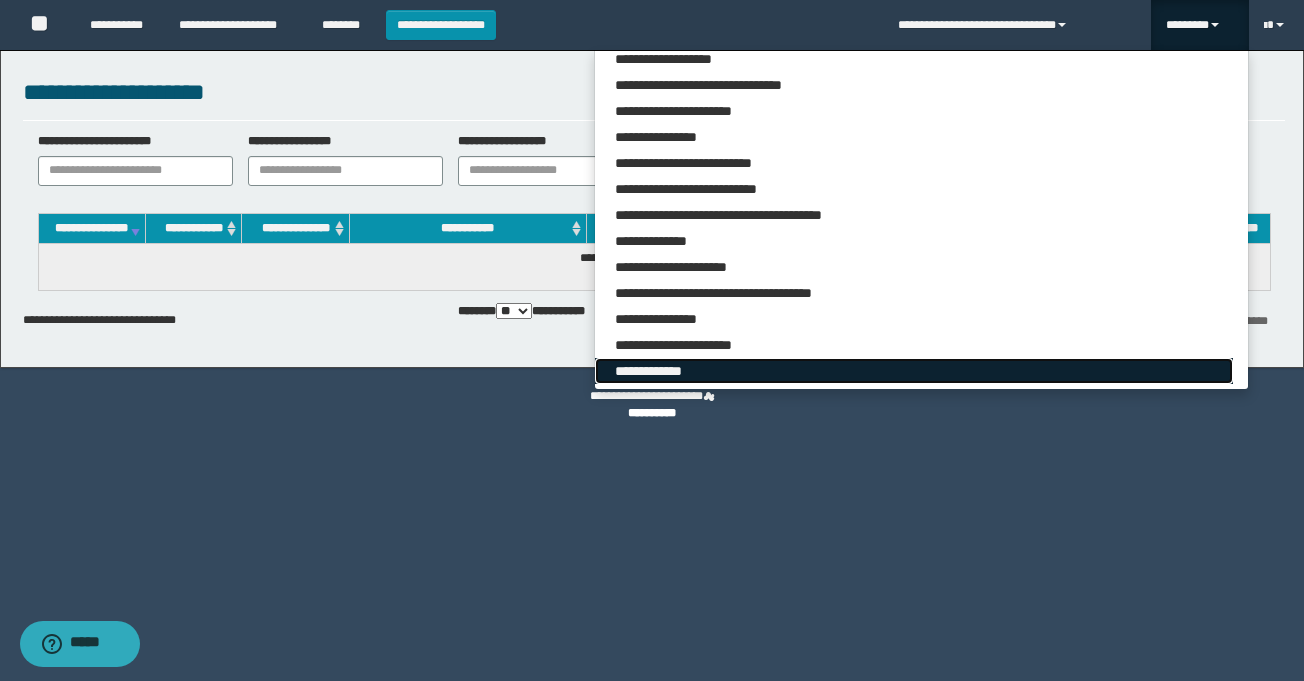click on "**********" at bounding box center [913, 371] 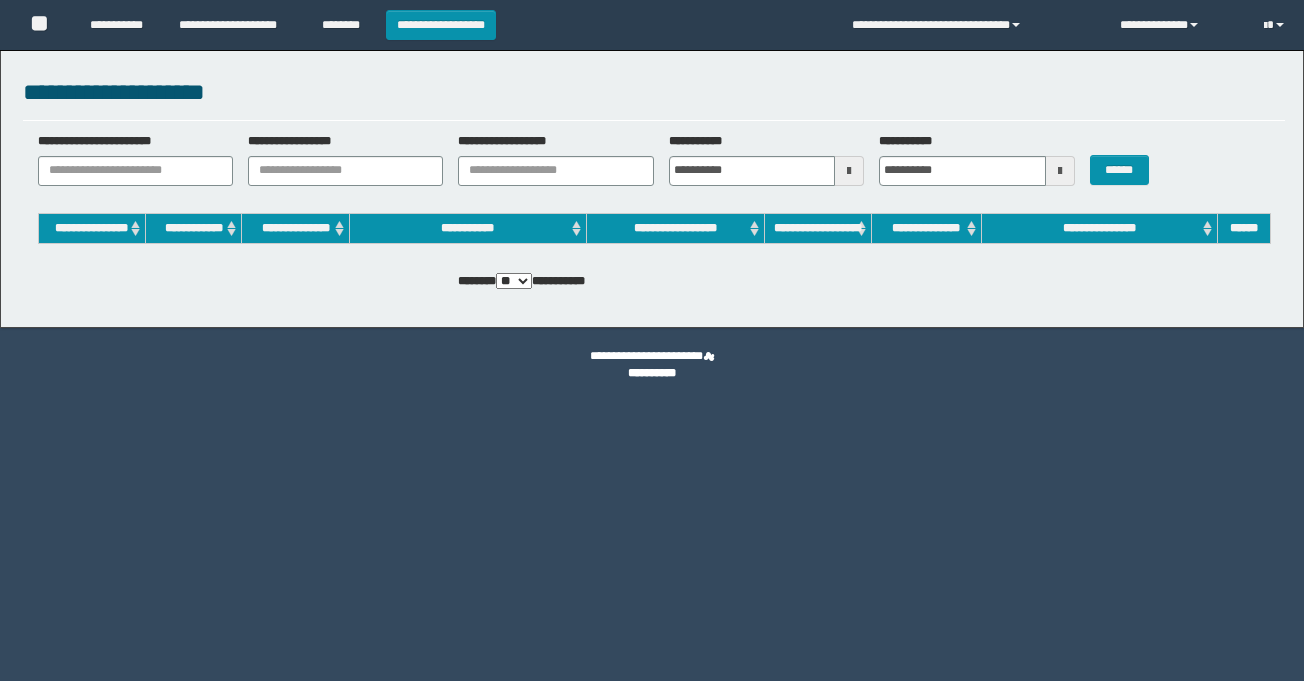 scroll, scrollTop: 0, scrollLeft: 0, axis: both 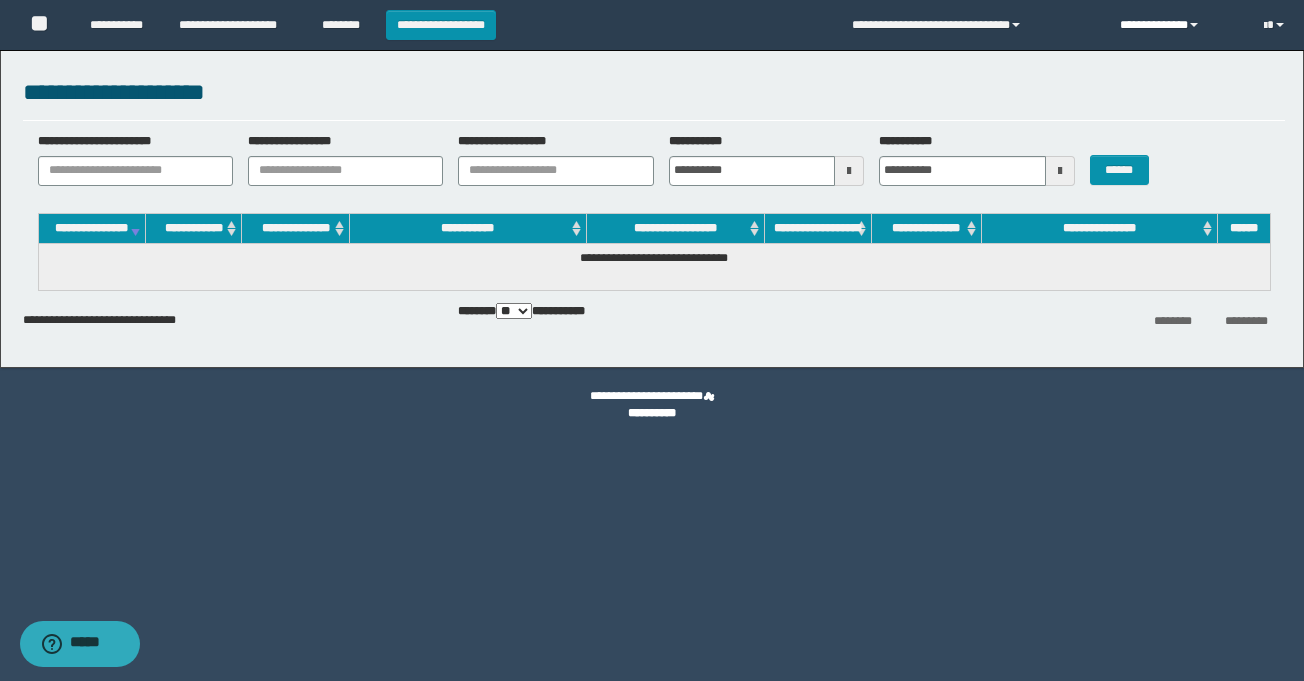 click on "**********" at bounding box center (1177, 25) 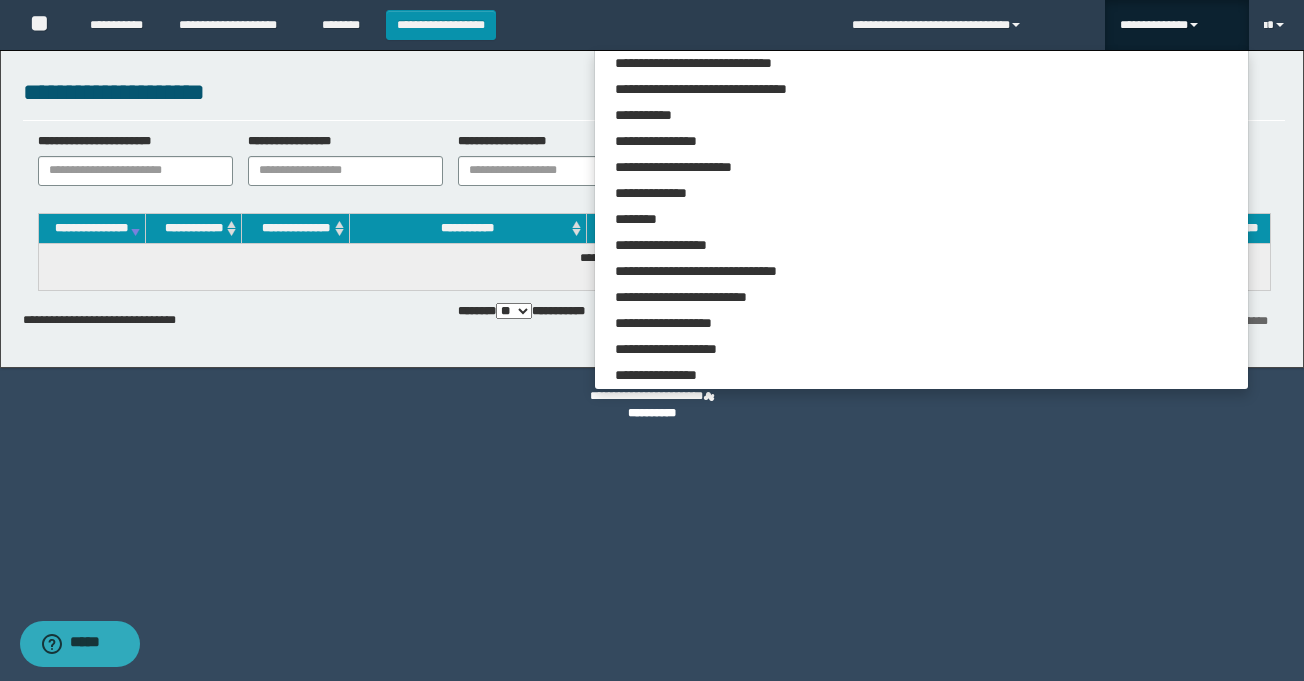 scroll, scrollTop: 600, scrollLeft: 0, axis: vertical 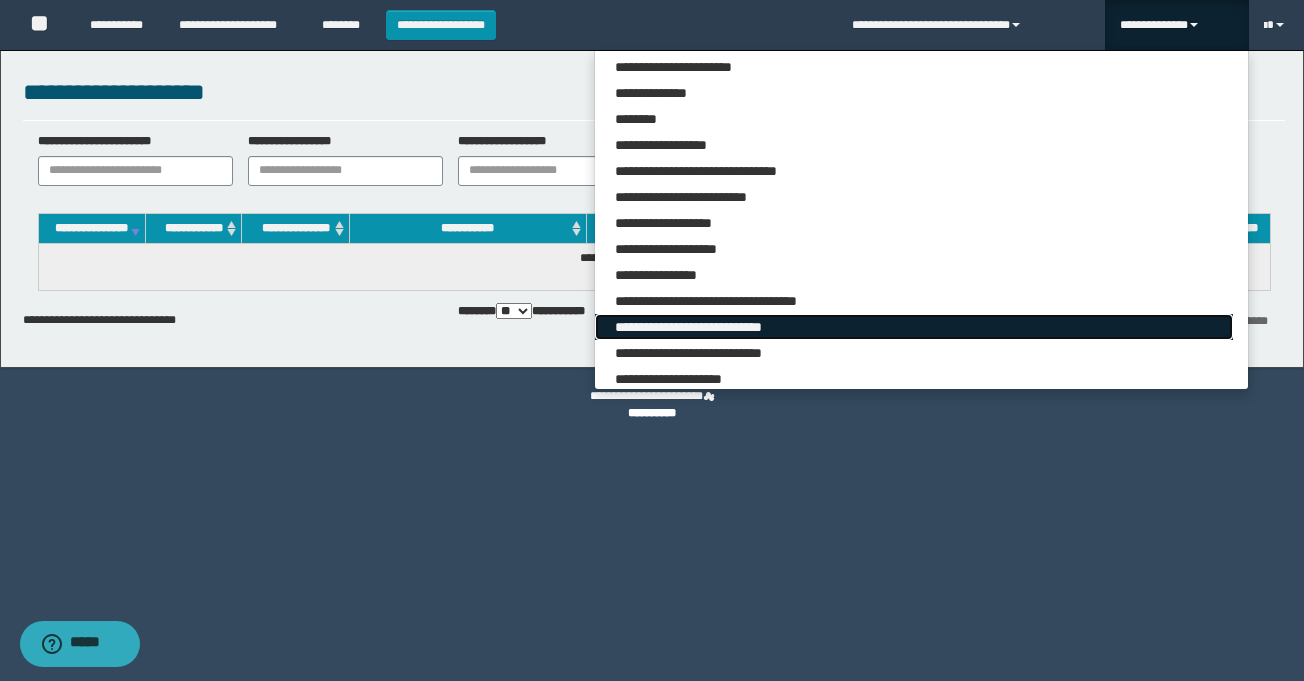 click on "**********" at bounding box center [913, 327] 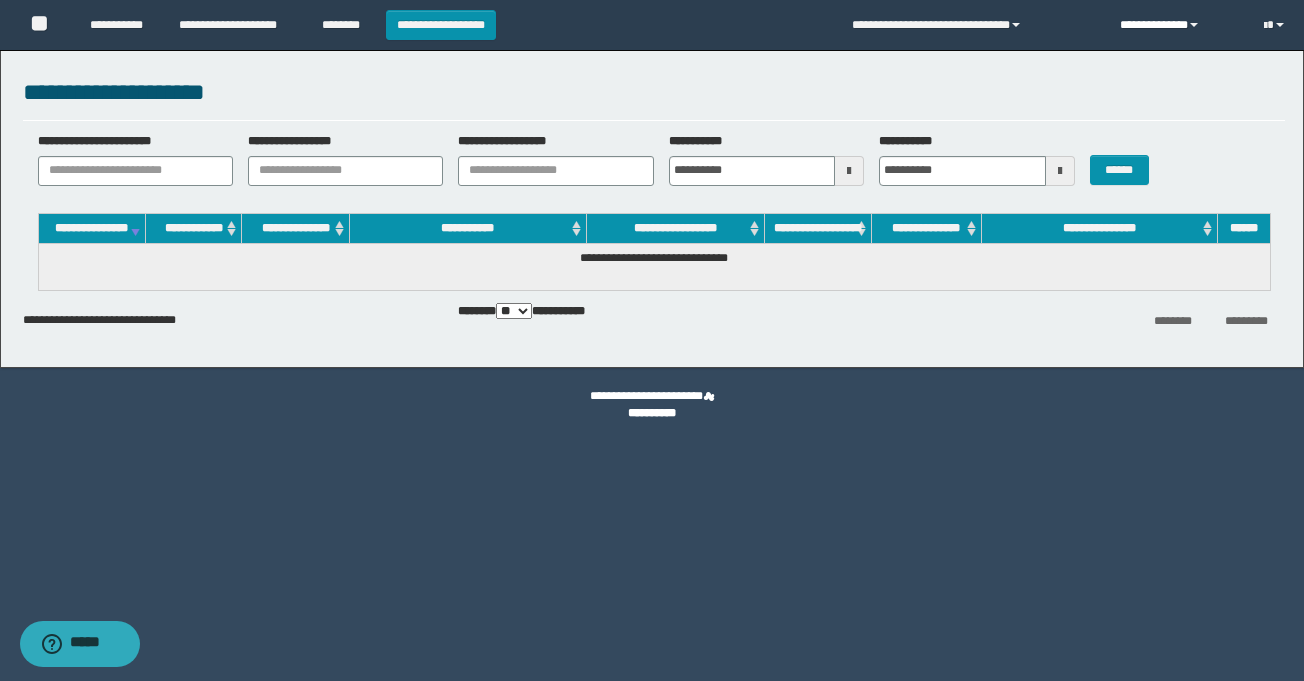 click on "**********" at bounding box center [1177, 25] 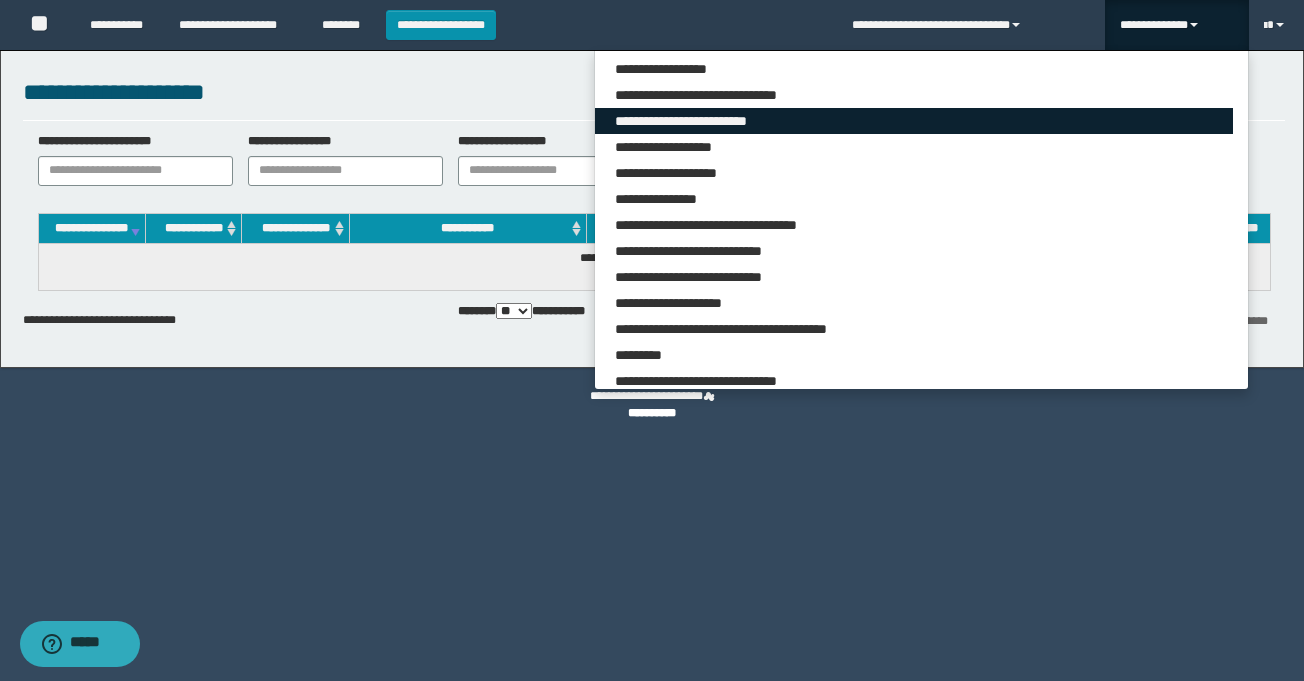 scroll, scrollTop: 900, scrollLeft: 0, axis: vertical 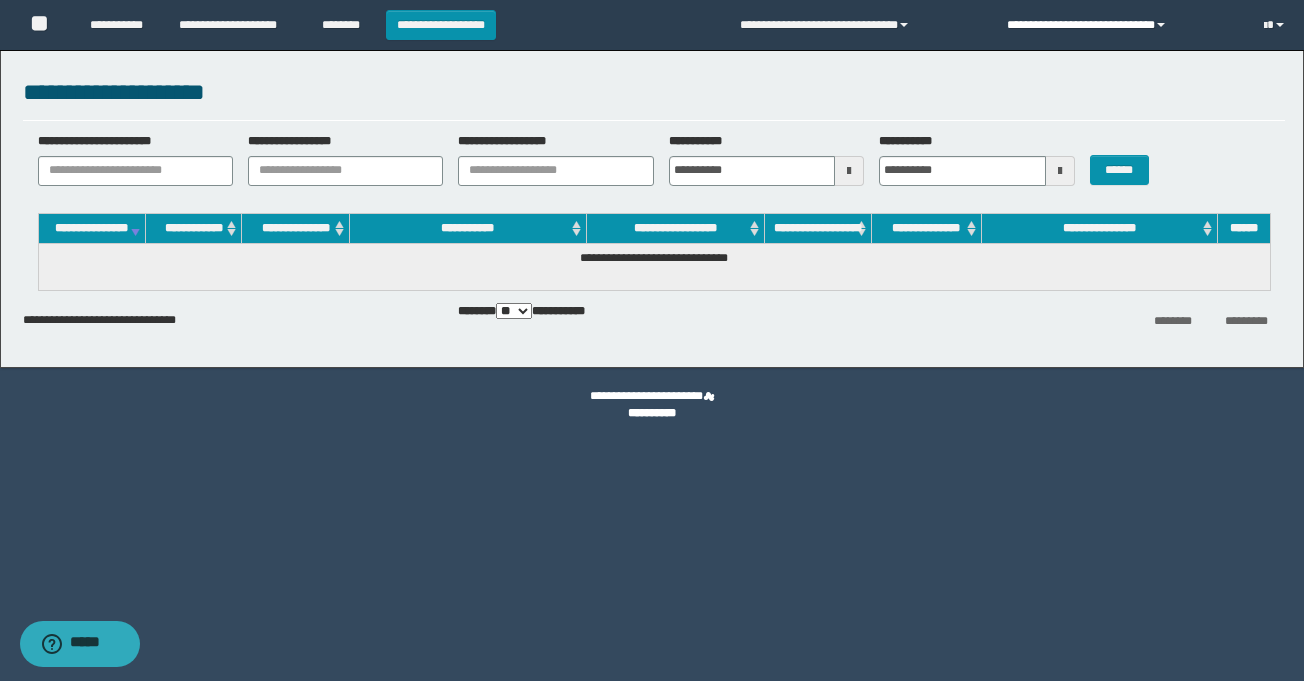 click on "**********" at bounding box center [1120, 25] 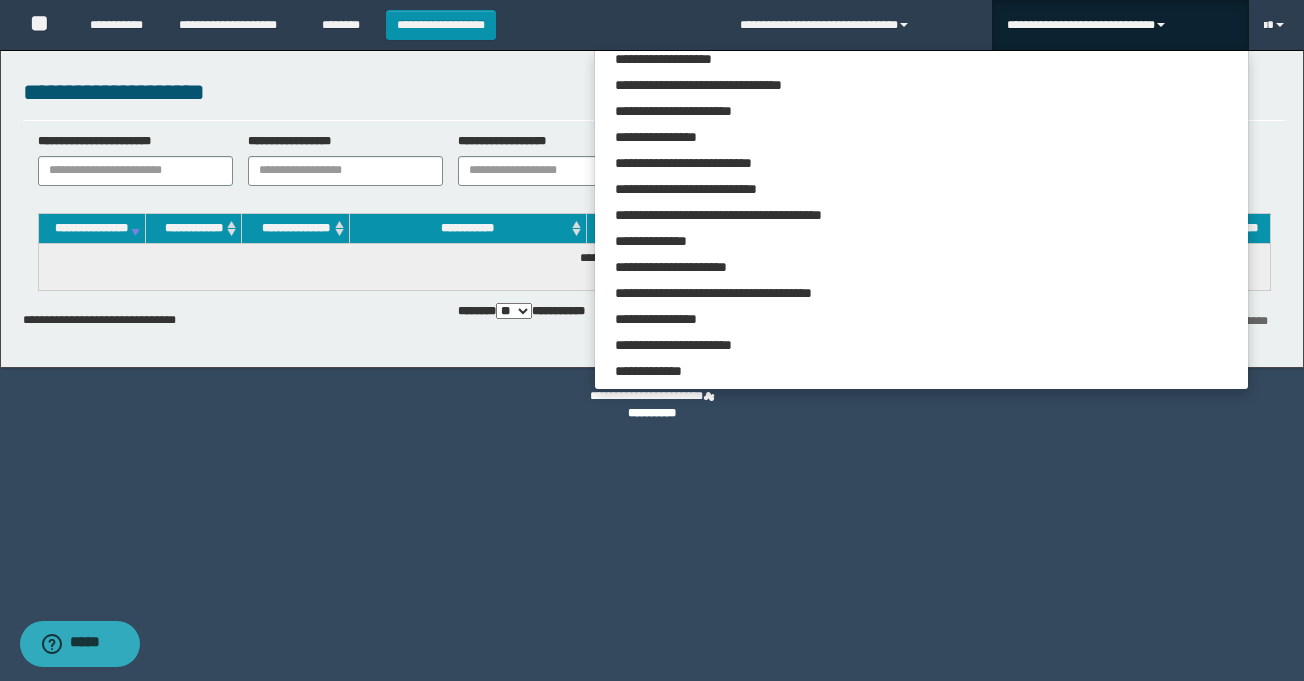 scroll, scrollTop: 2202, scrollLeft: 0, axis: vertical 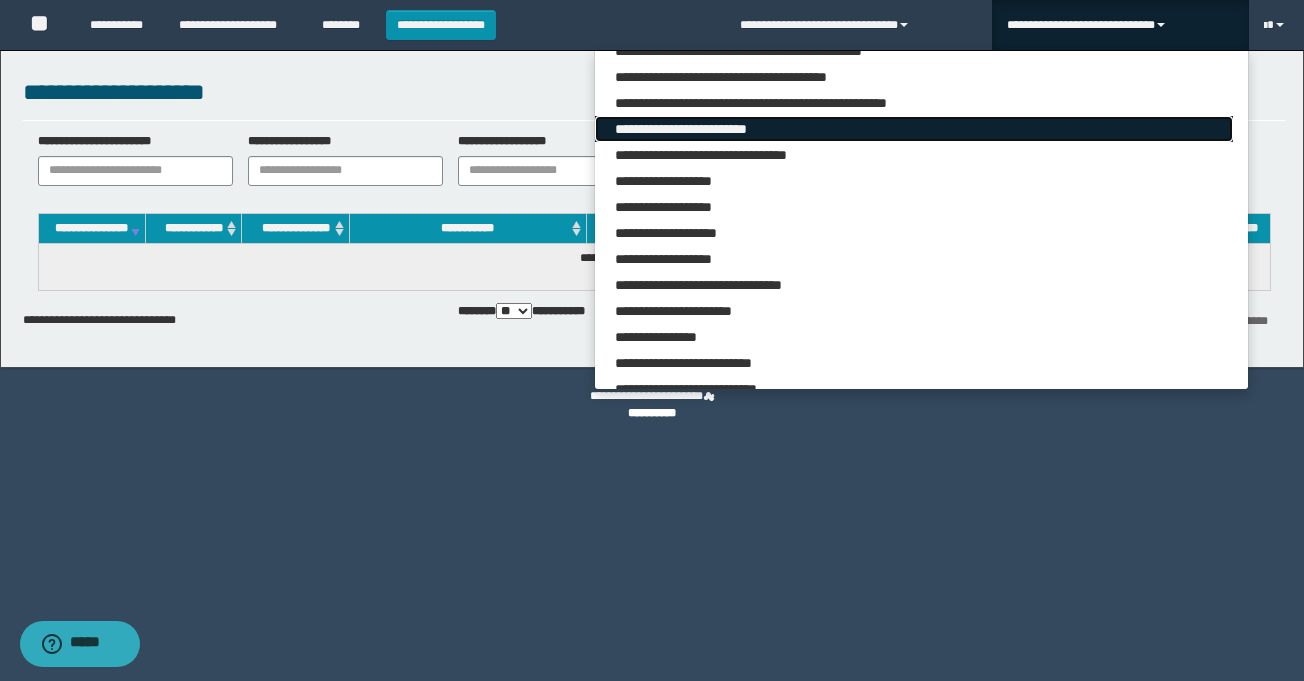 click on "**********" at bounding box center (913, 129) 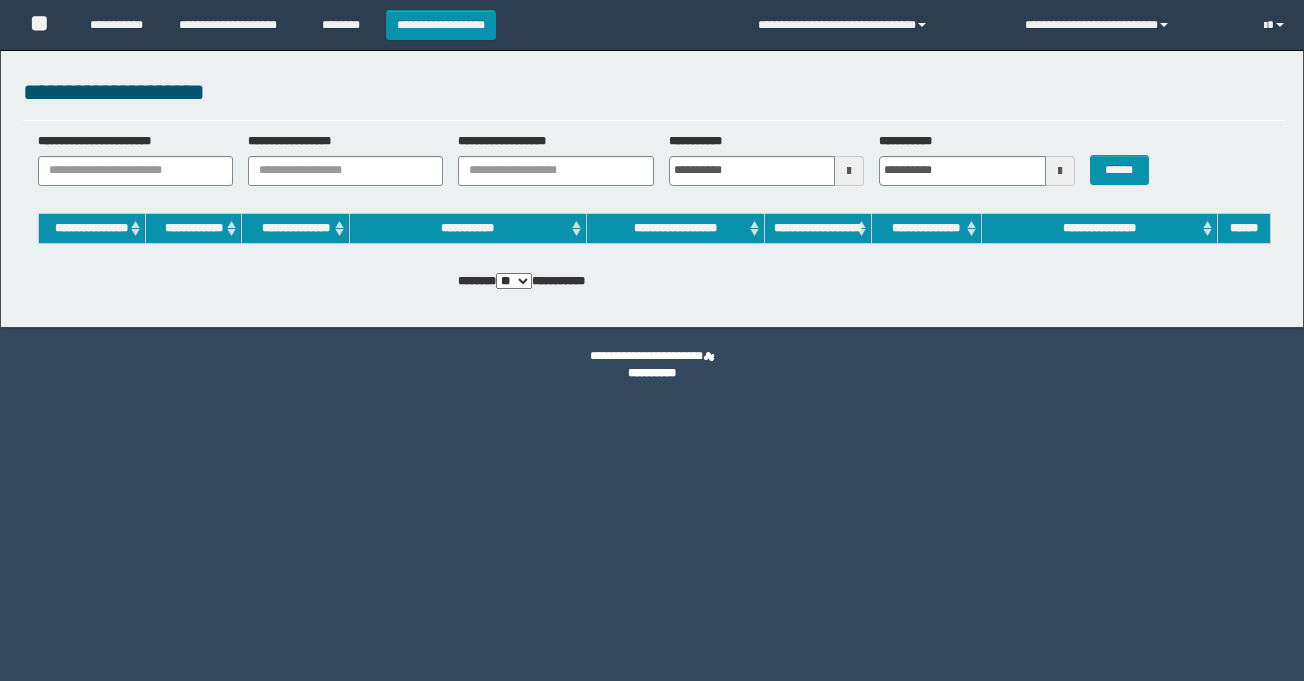 scroll, scrollTop: 0, scrollLeft: 0, axis: both 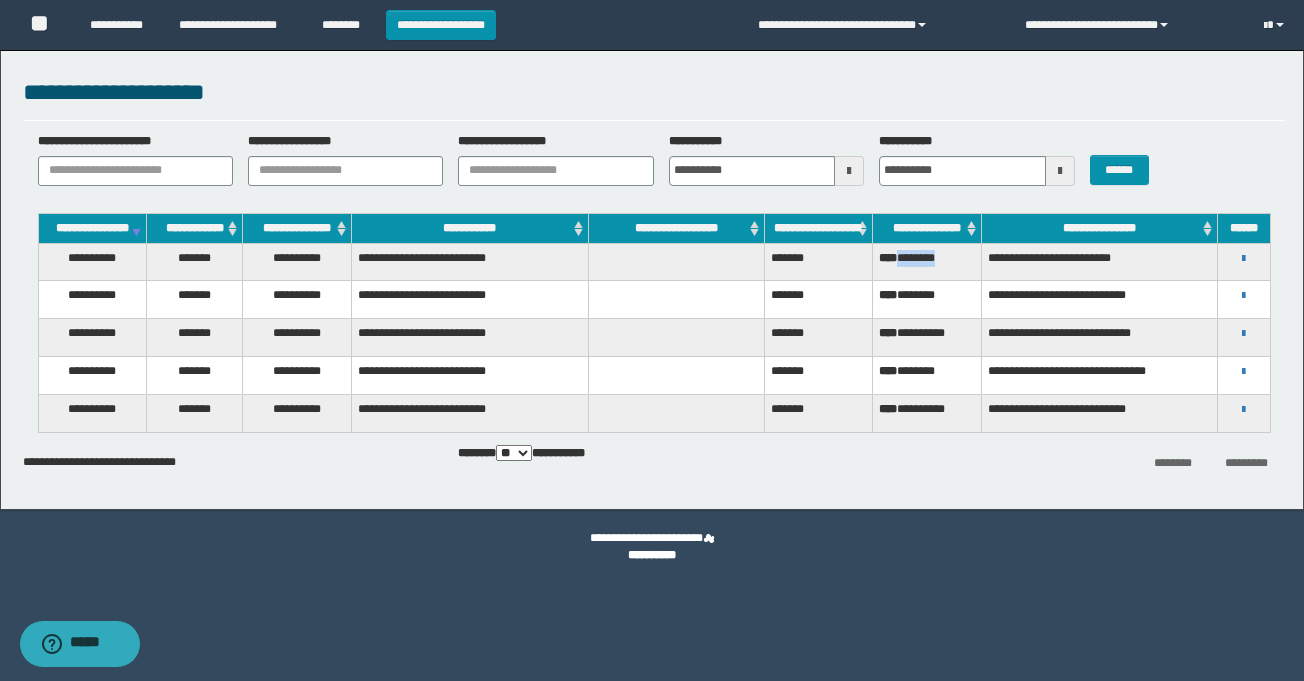 drag, startPoint x: 902, startPoint y: 276, endPoint x: 974, endPoint y: 277, distance: 72.00694 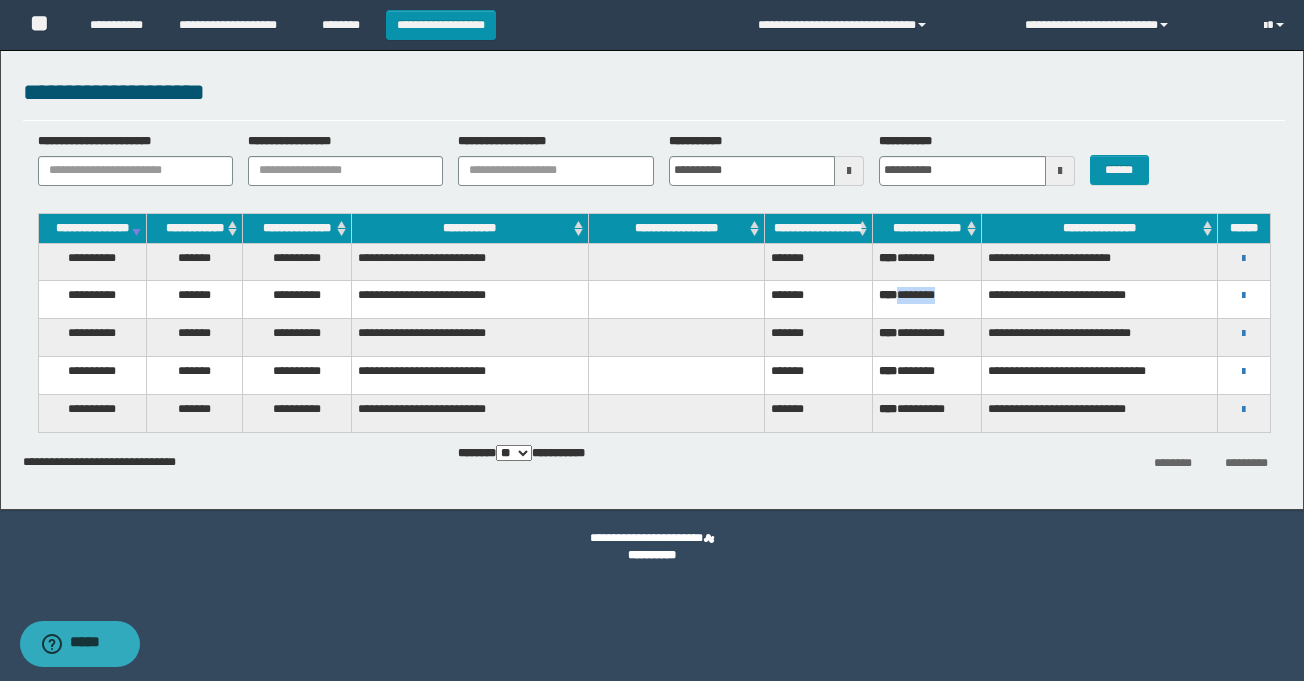 drag, startPoint x: 962, startPoint y: 310, endPoint x: 905, endPoint y: 313, distance: 57.07889 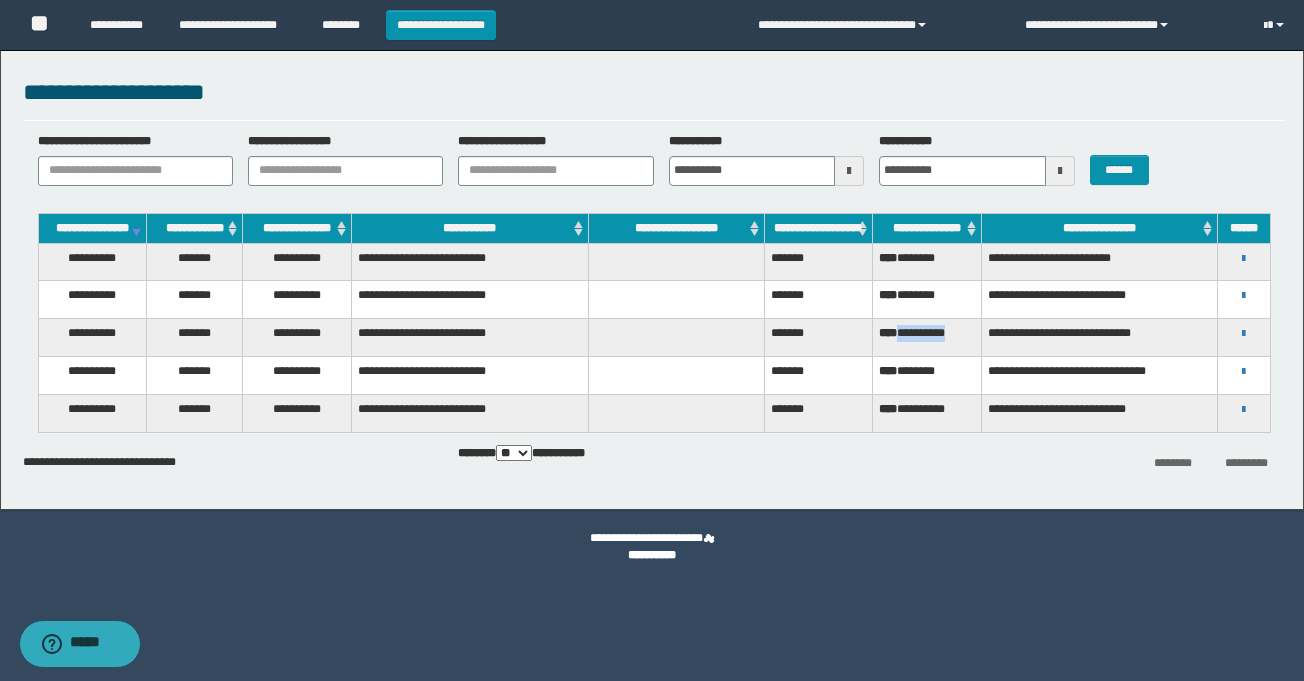 drag, startPoint x: 971, startPoint y: 339, endPoint x: 906, endPoint y: 343, distance: 65.12296 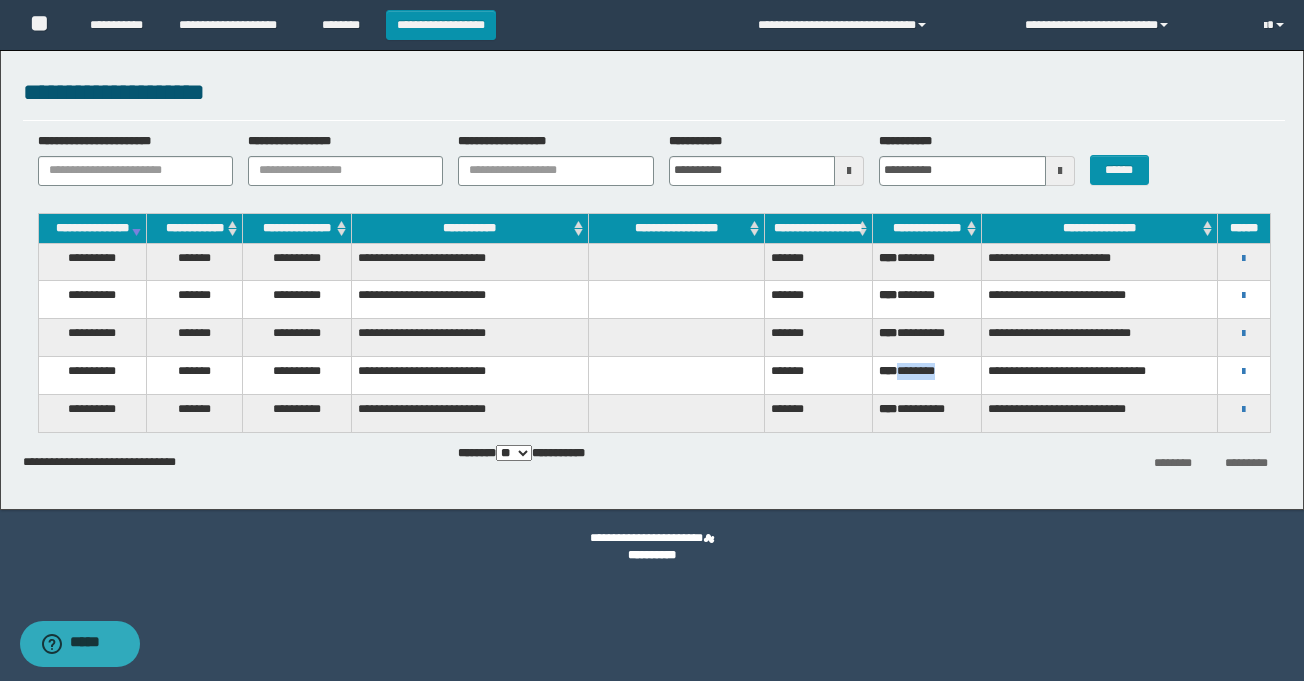 drag, startPoint x: 960, startPoint y: 371, endPoint x: 906, endPoint y: 375, distance: 54.147945 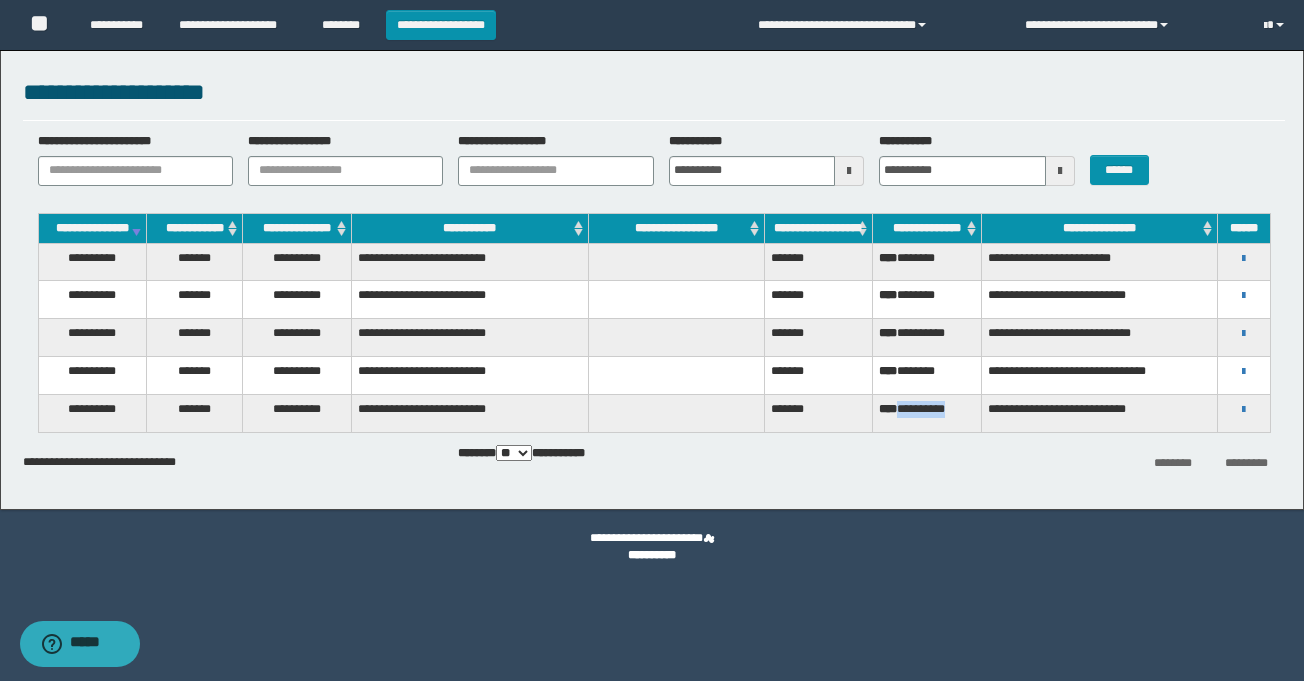 drag, startPoint x: 974, startPoint y: 416, endPoint x: 905, endPoint y: 423, distance: 69.354164 